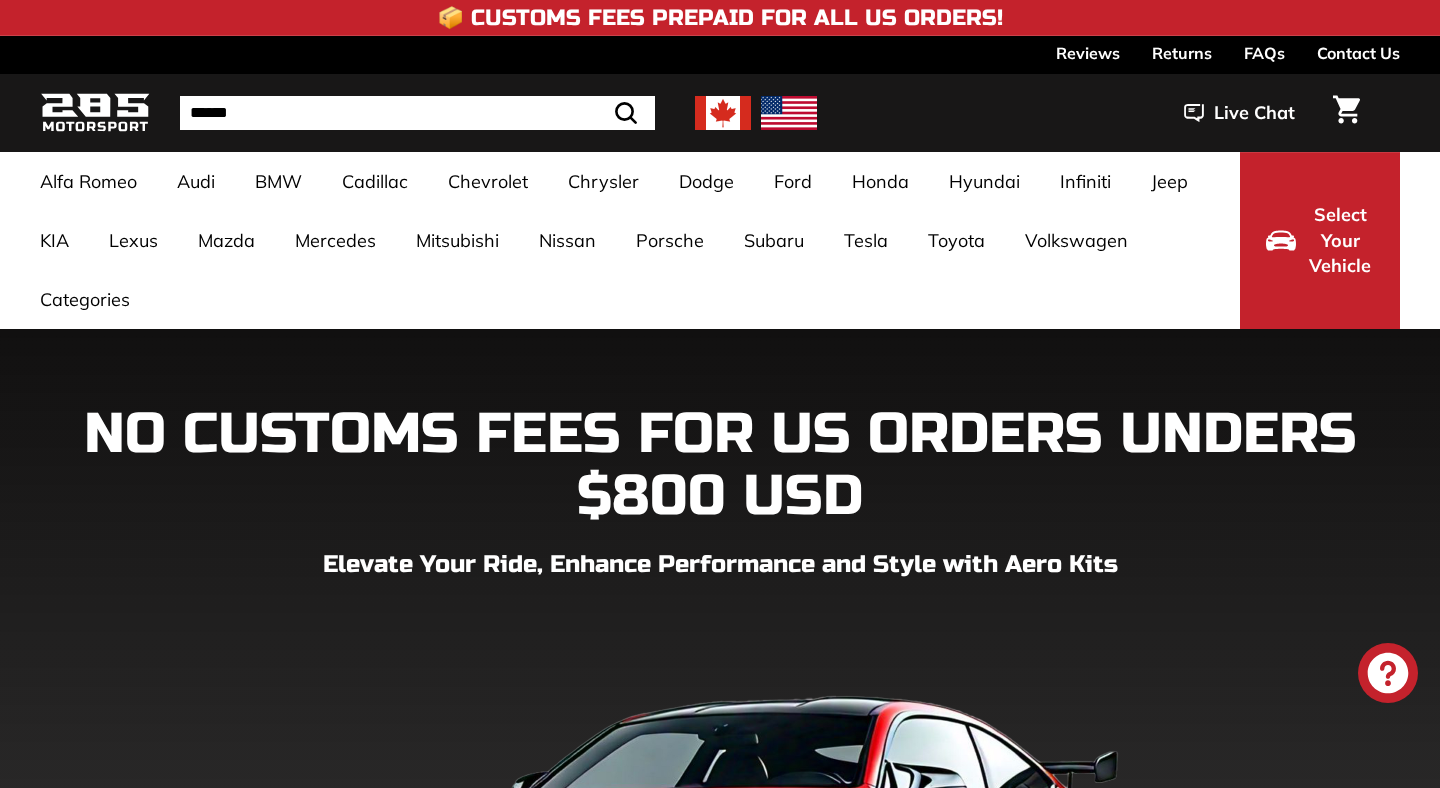 scroll, scrollTop: 0, scrollLeft: 0, axis: both 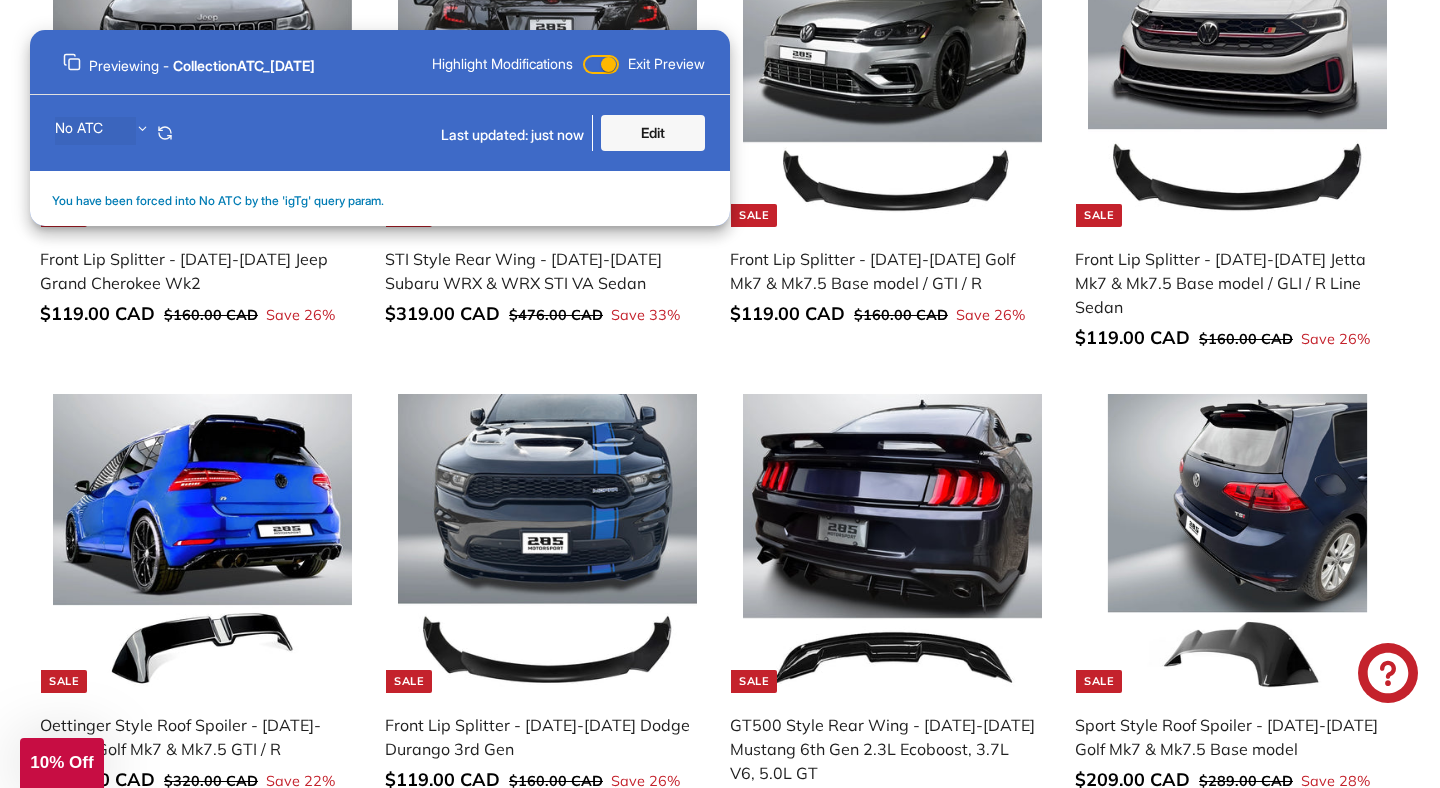 click on "**********" at bounding box center [720, -1469] 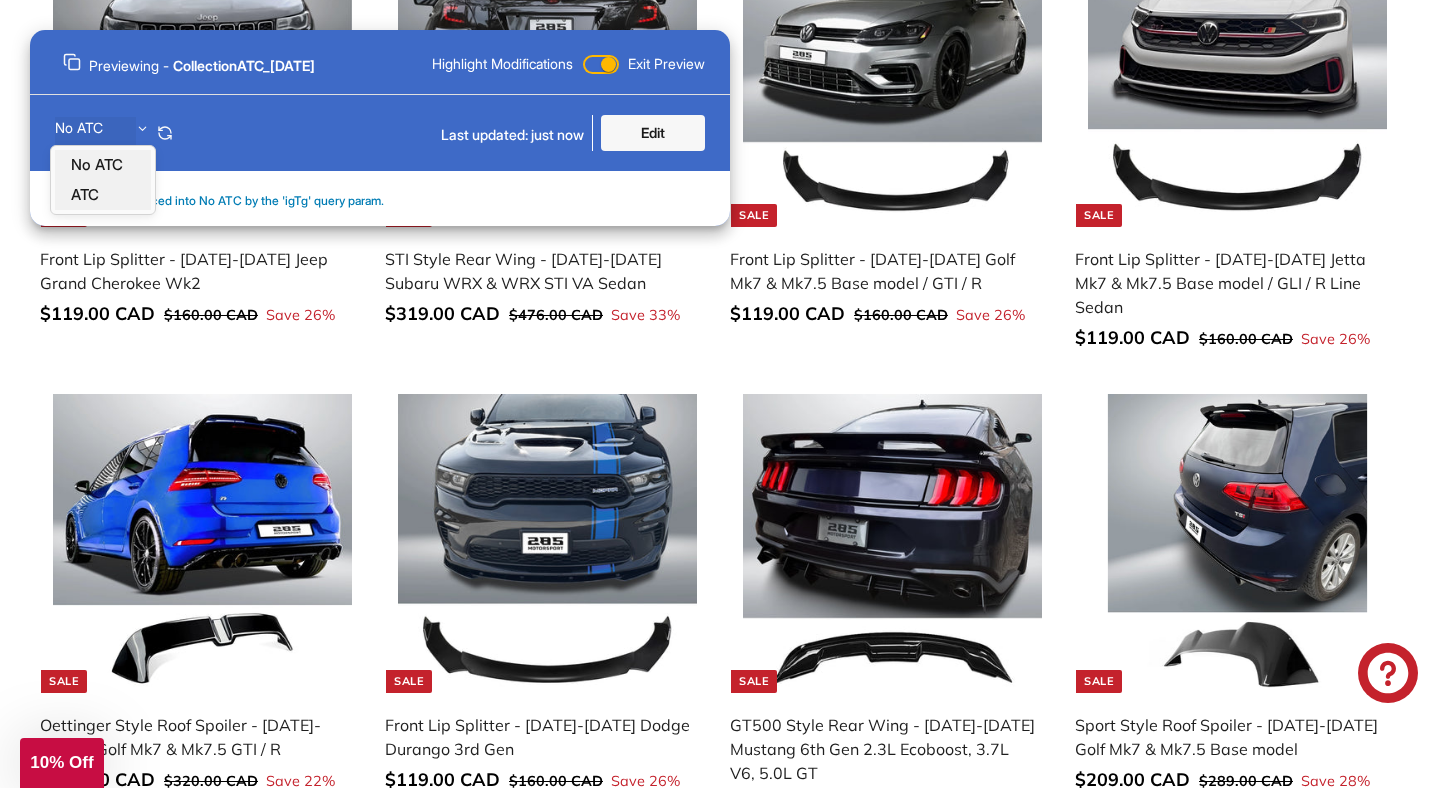 click on "ATC" at bounding box center [103, 195] 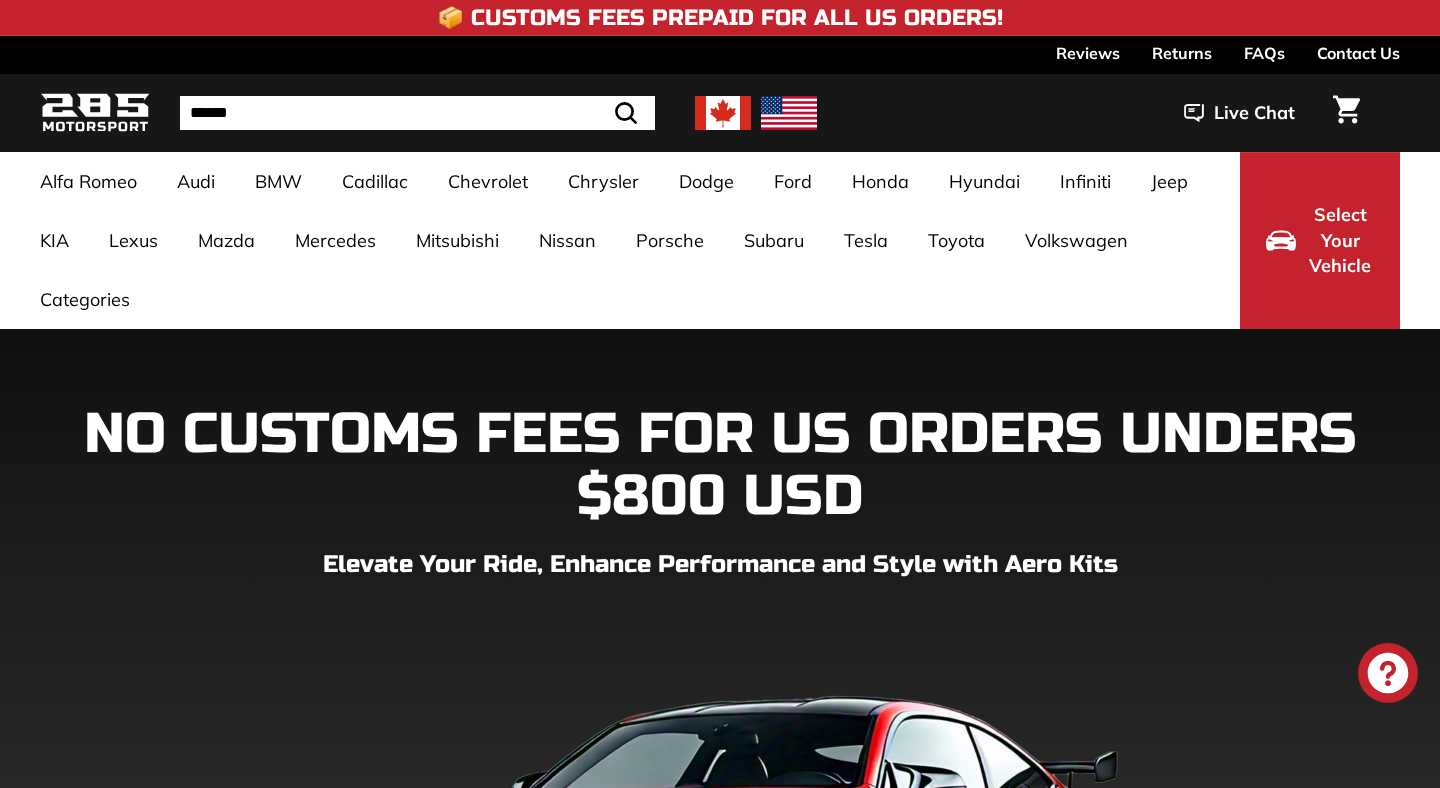 scroll, scrollTop: 0, scrollLeft: 0, axis: both 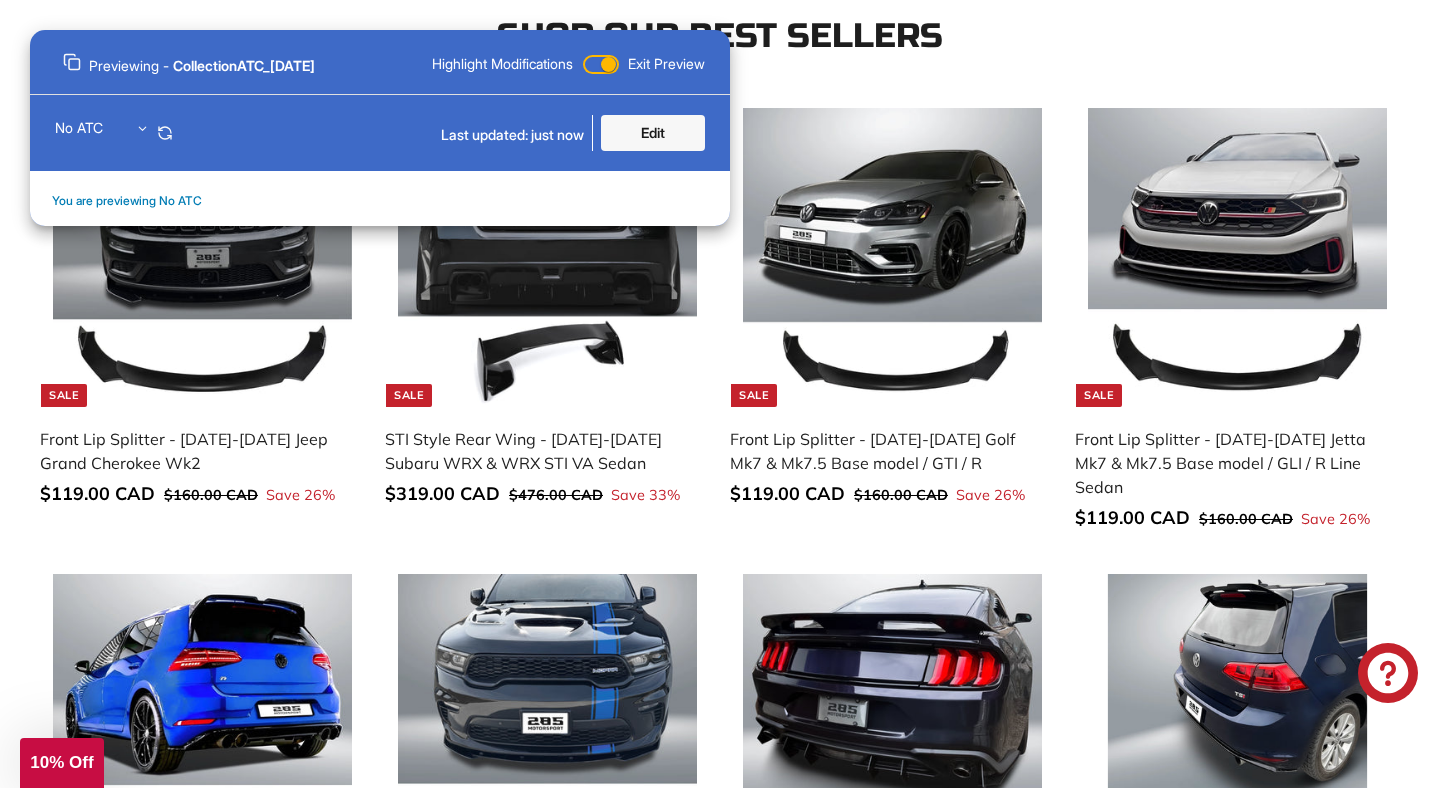 click 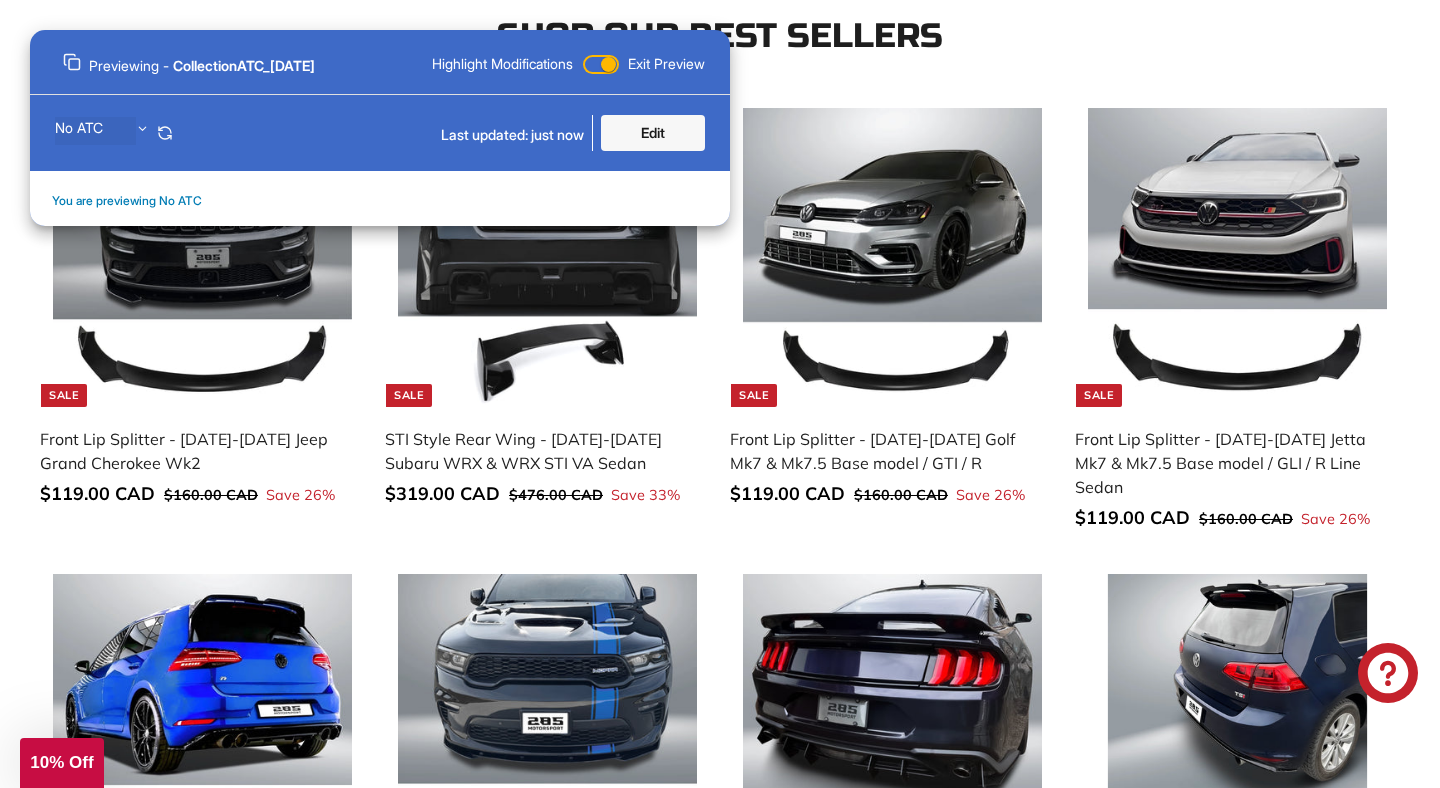 click on "**********" at bounding box center (720, -1289) 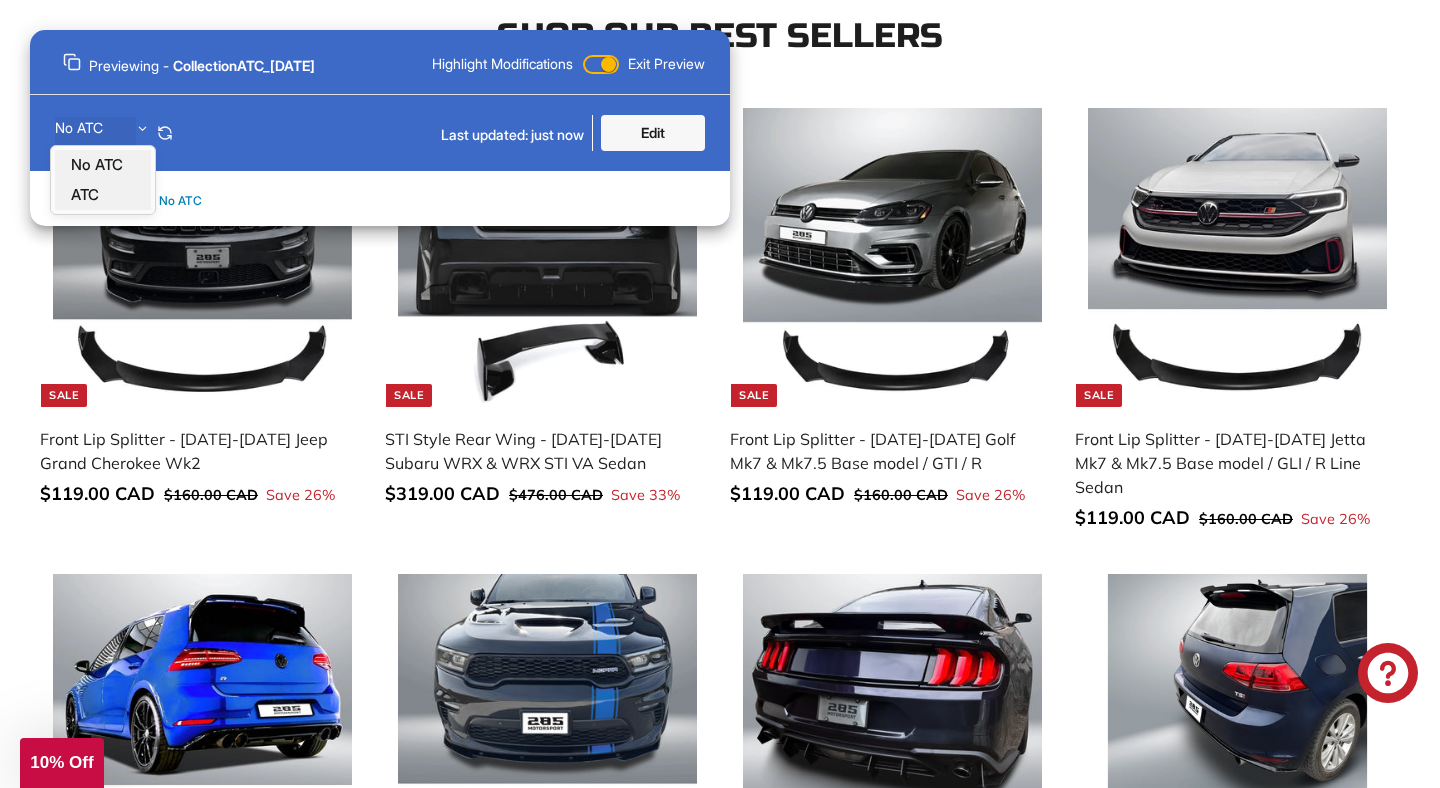 click on "ATC" at bounding box center (85, 195) 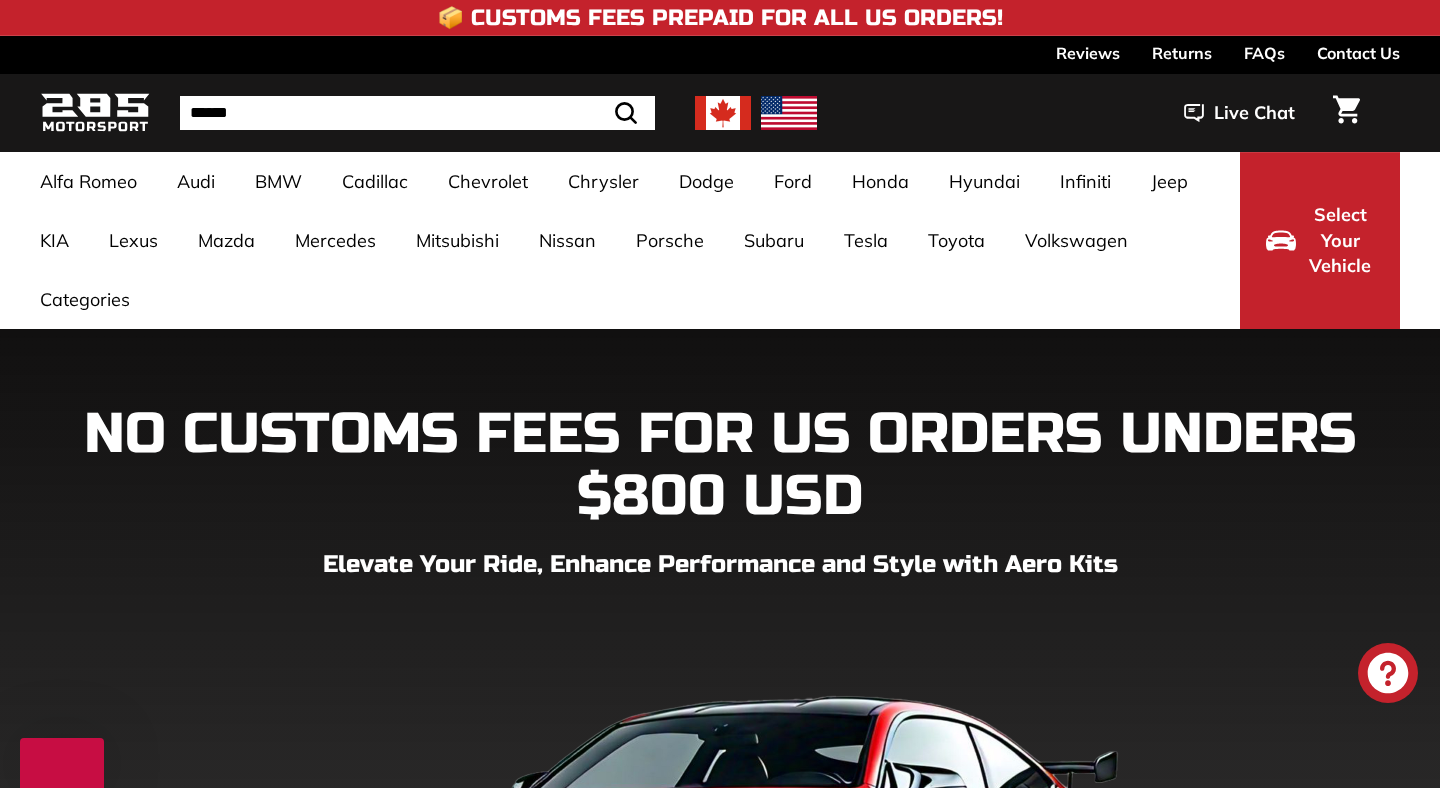 scroll, scrollTop: 0, scrollLeft: 0, axis: both 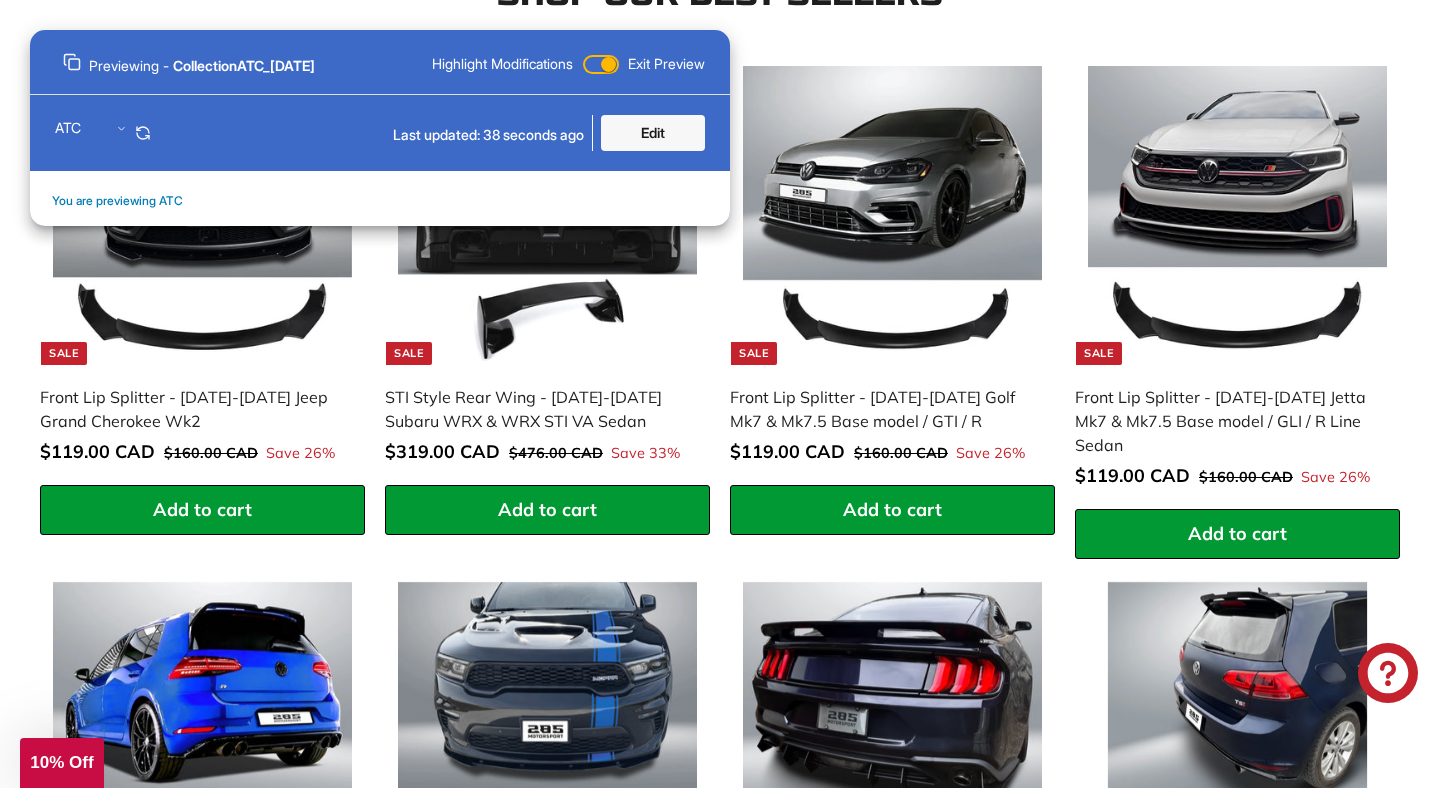 click 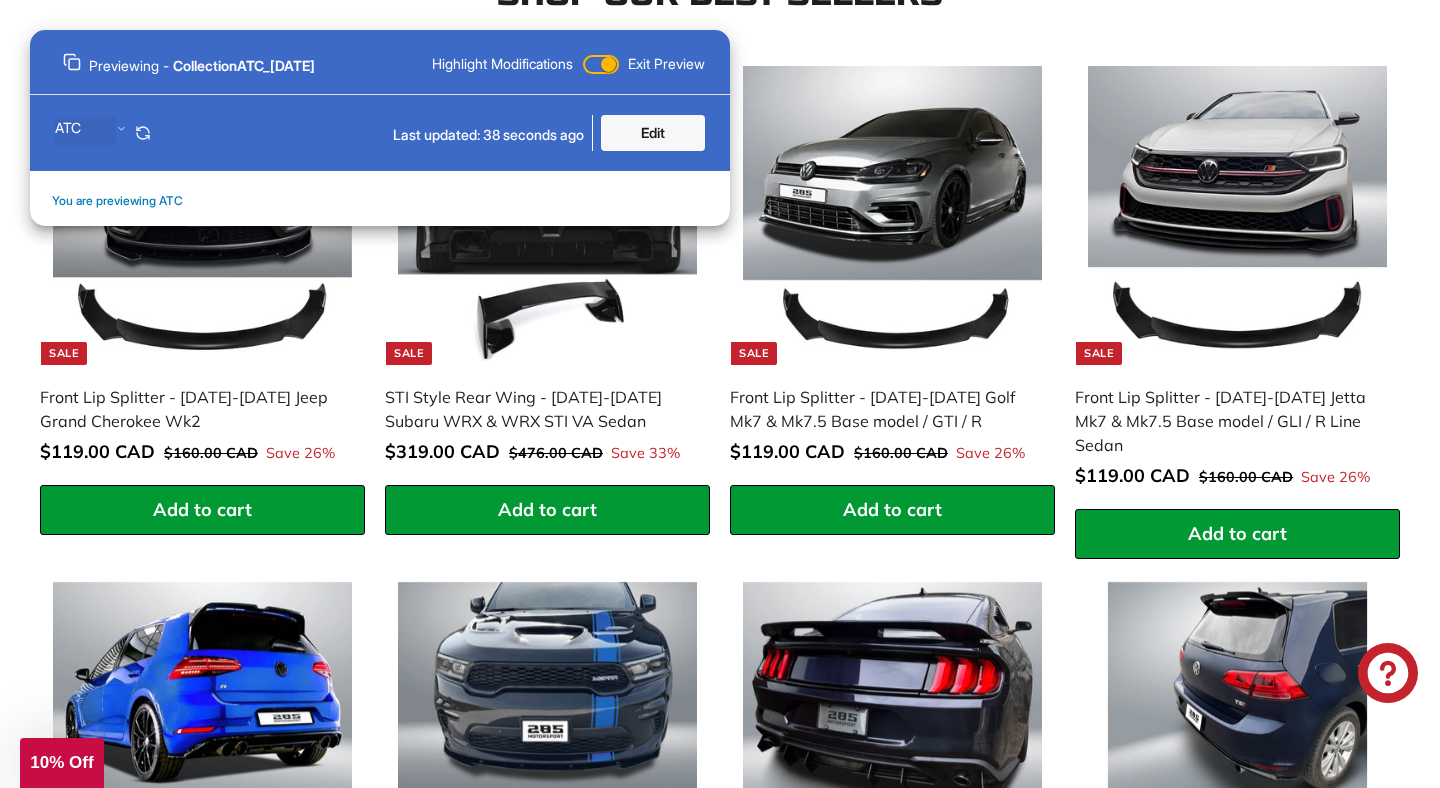 click on "**********" at bounding box center (720, -1331) 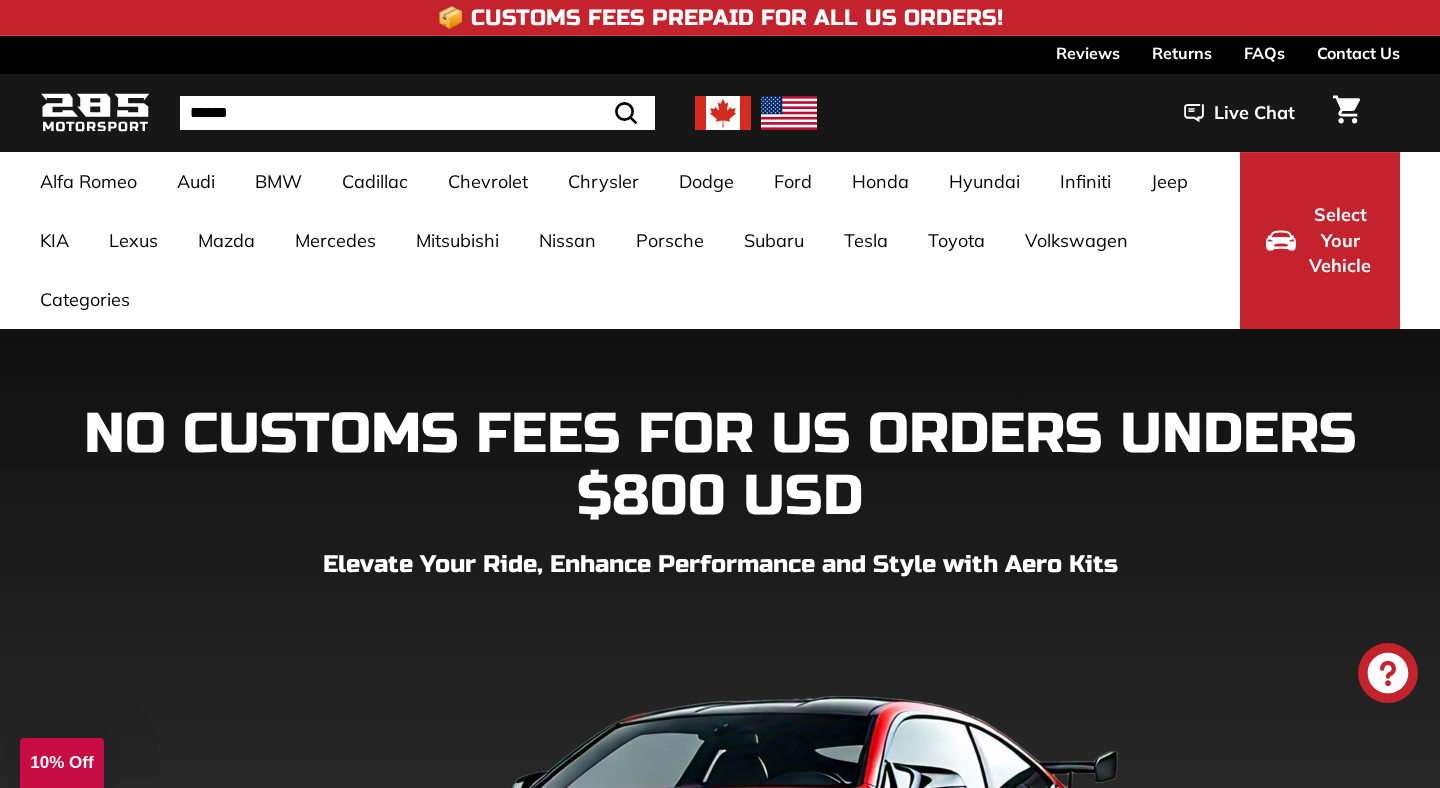 scroll, scrollTop: 0, scrollLeft: 0, axis: both 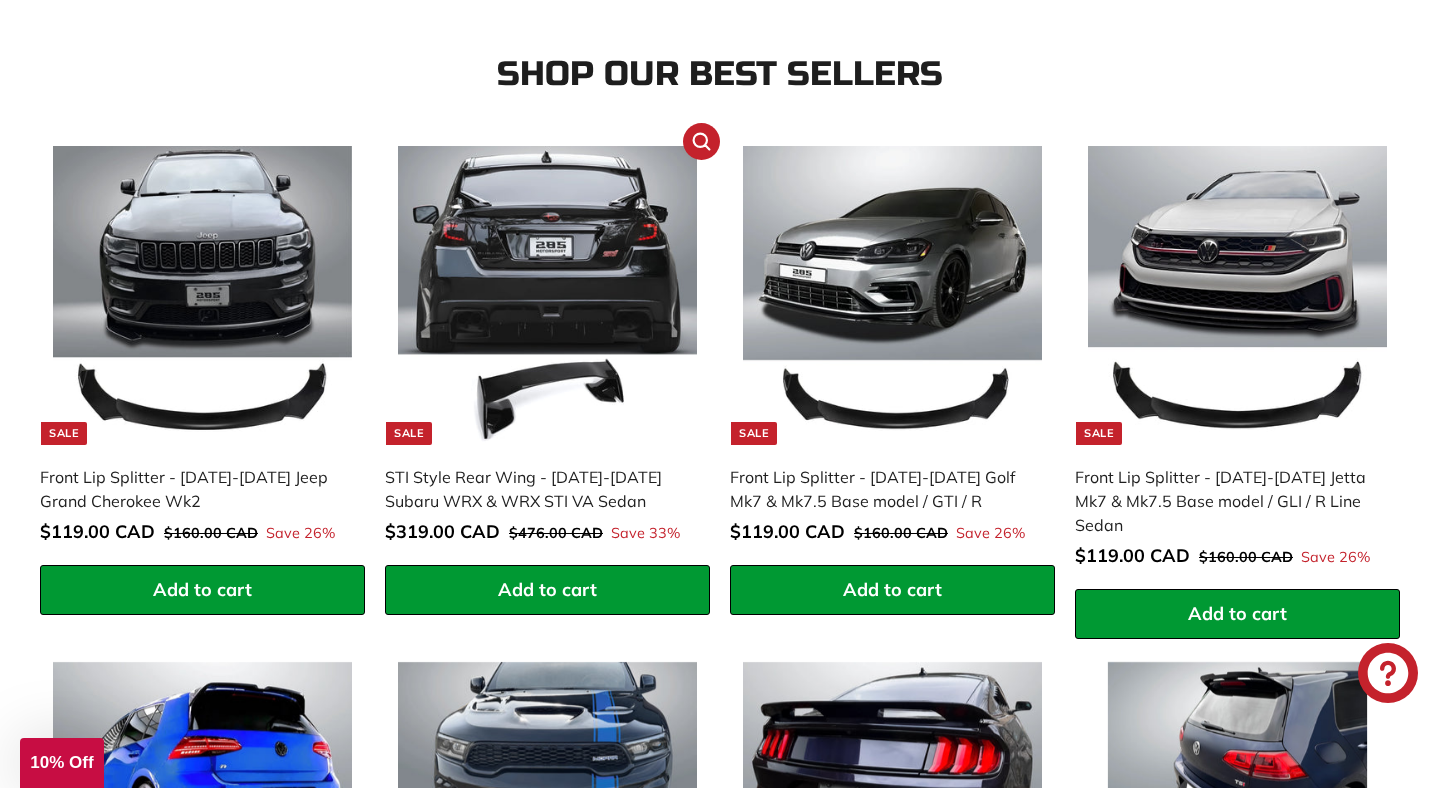 click at bounding box center [547, 295] 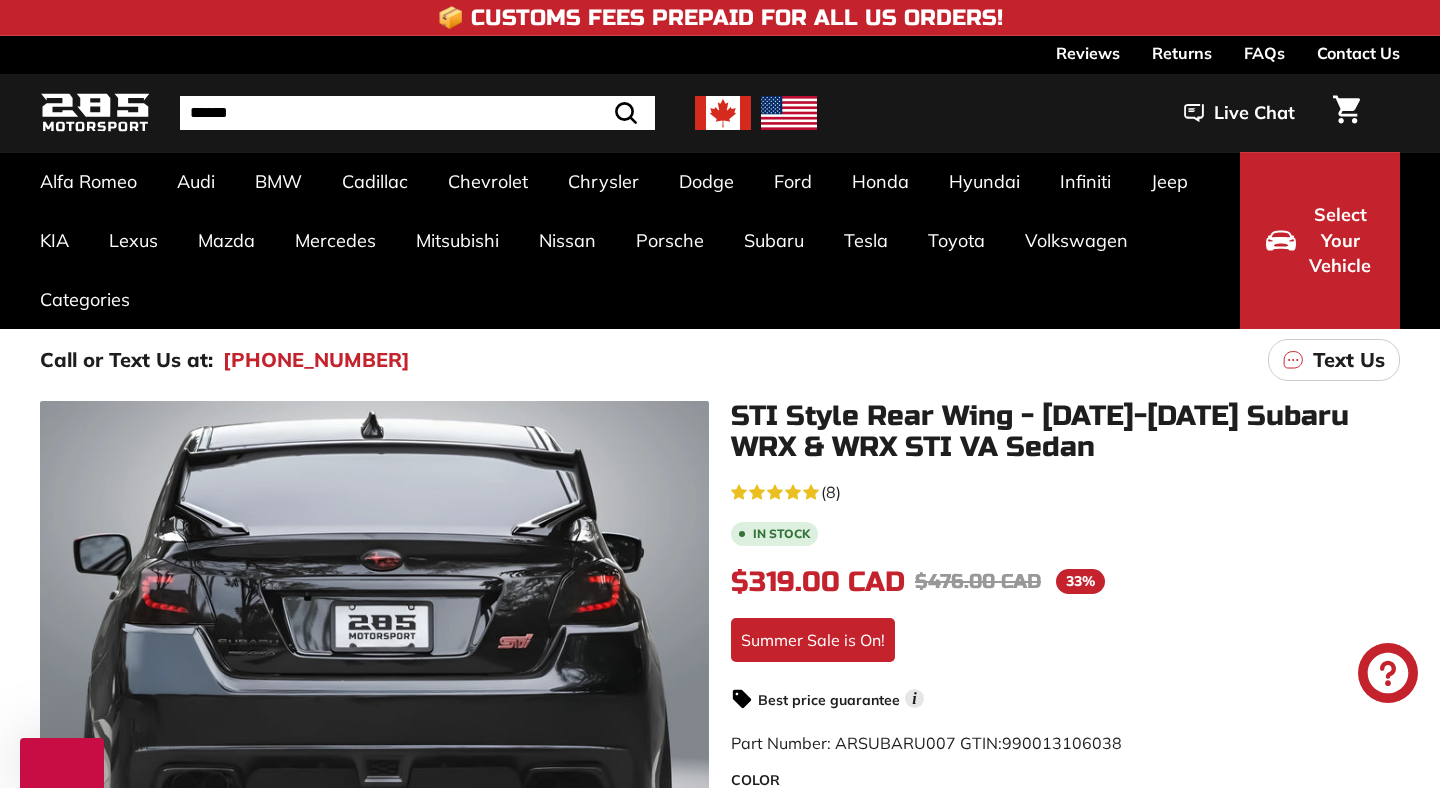 scroll, scrollTop: 316, scrollLeft: 0, axis: vertical 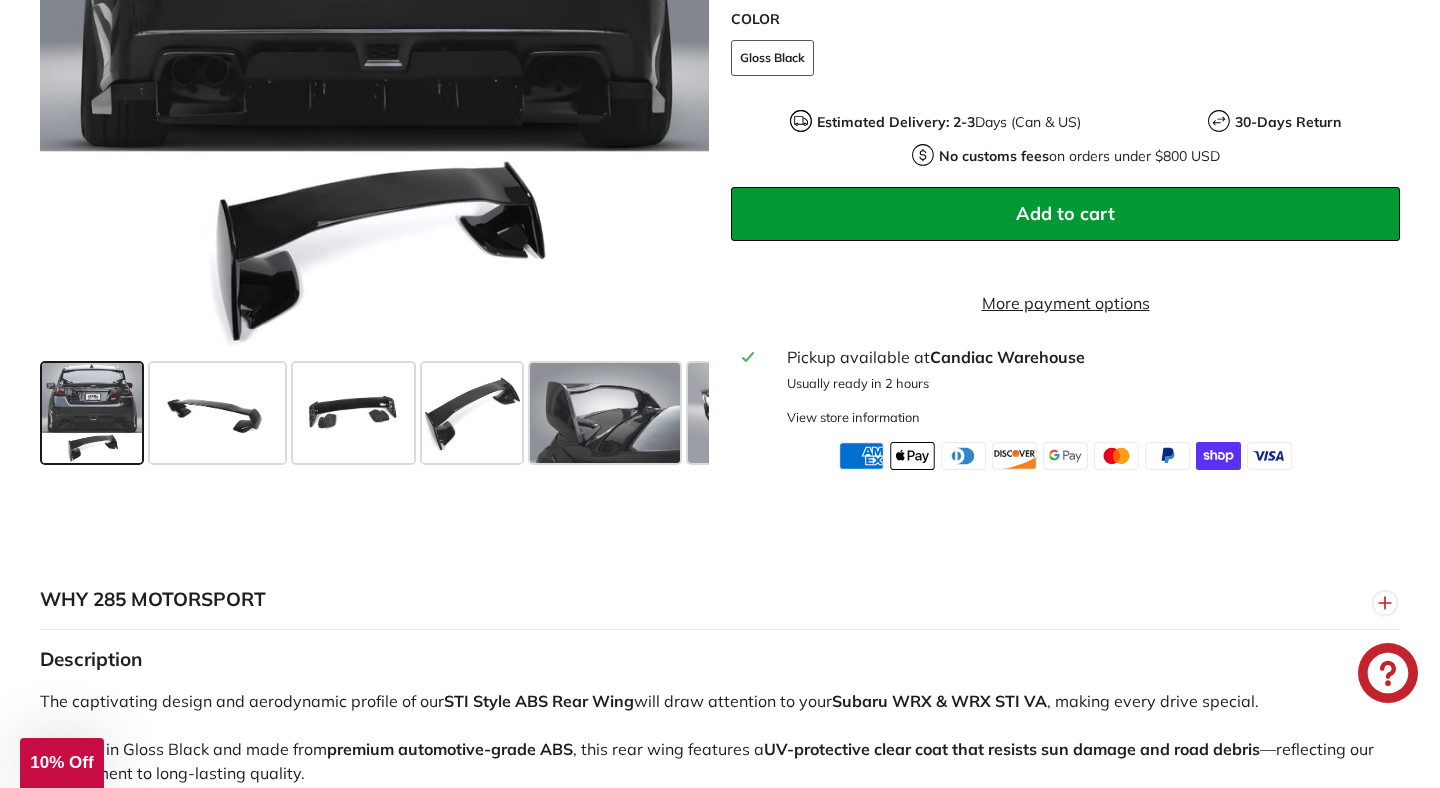 click on "Add to cart" at bounding box center (1065, 214) 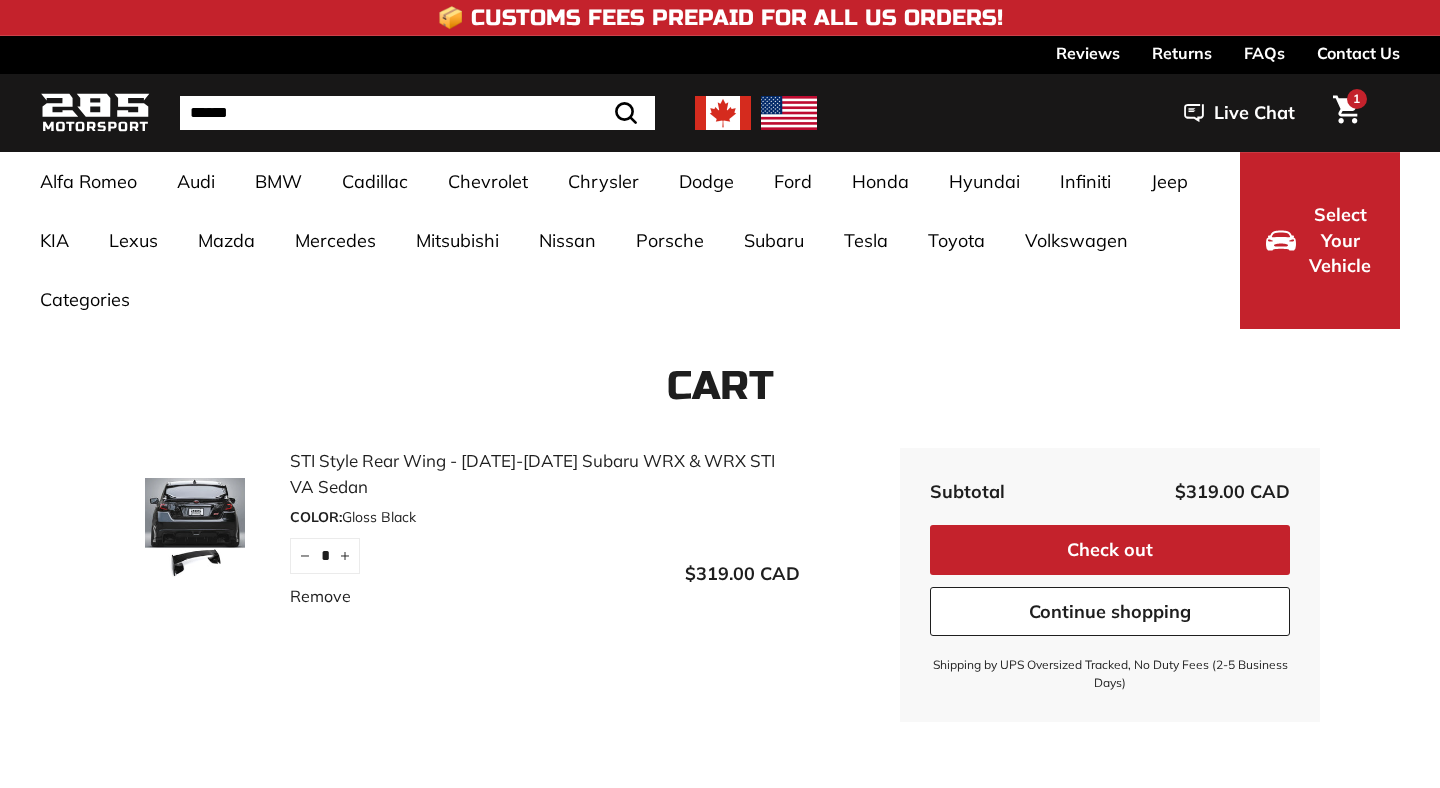 scroll, scrollTop: 0, scrollLeft: 0, axis: both 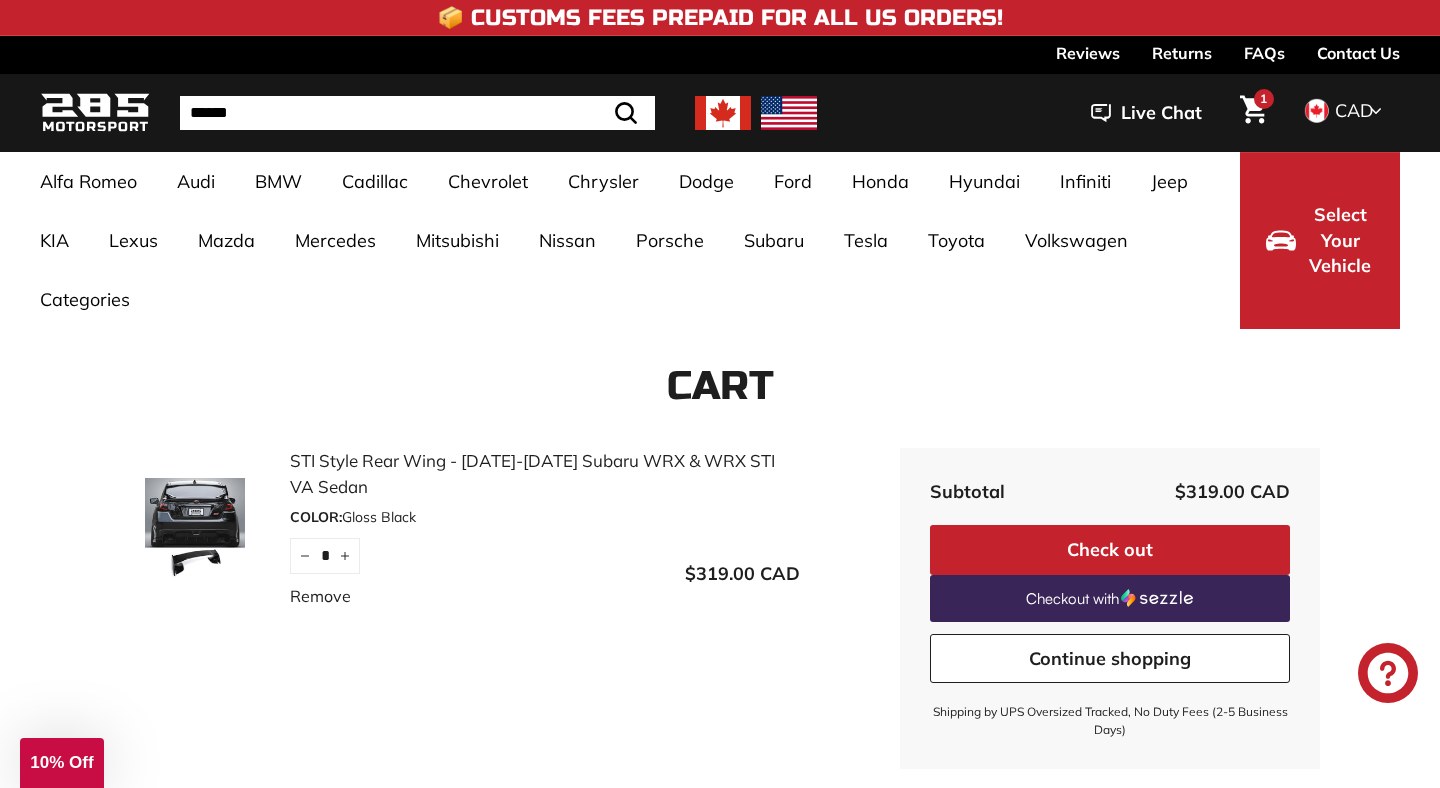 click on "STI Style Rear Wing - [DATE]-[DATE] Subaru WRX & WRX STI VA Sedan" at bounding box center [545, 473] 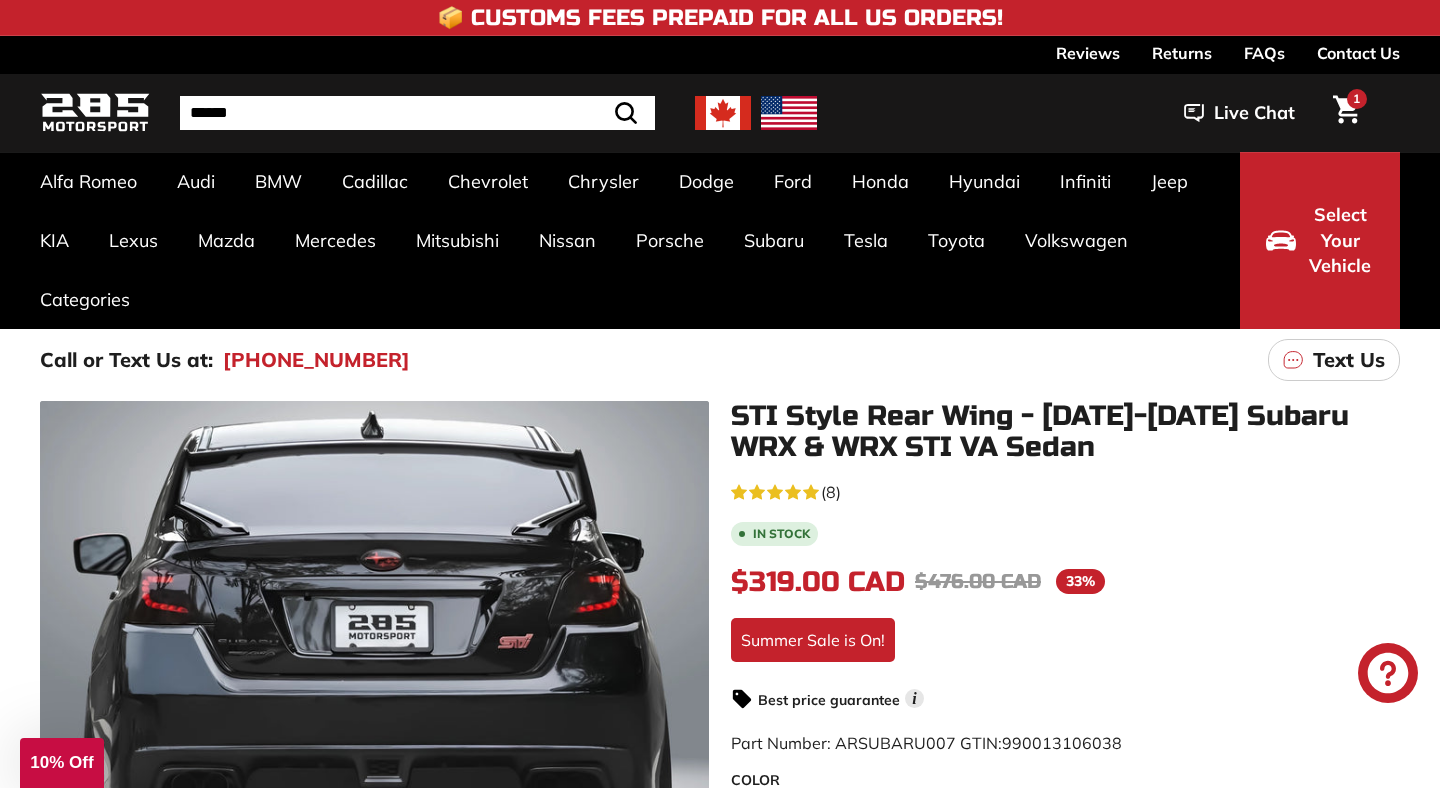 scroll, scrollTop: 419, scrollLeft: 0, axis: vertical 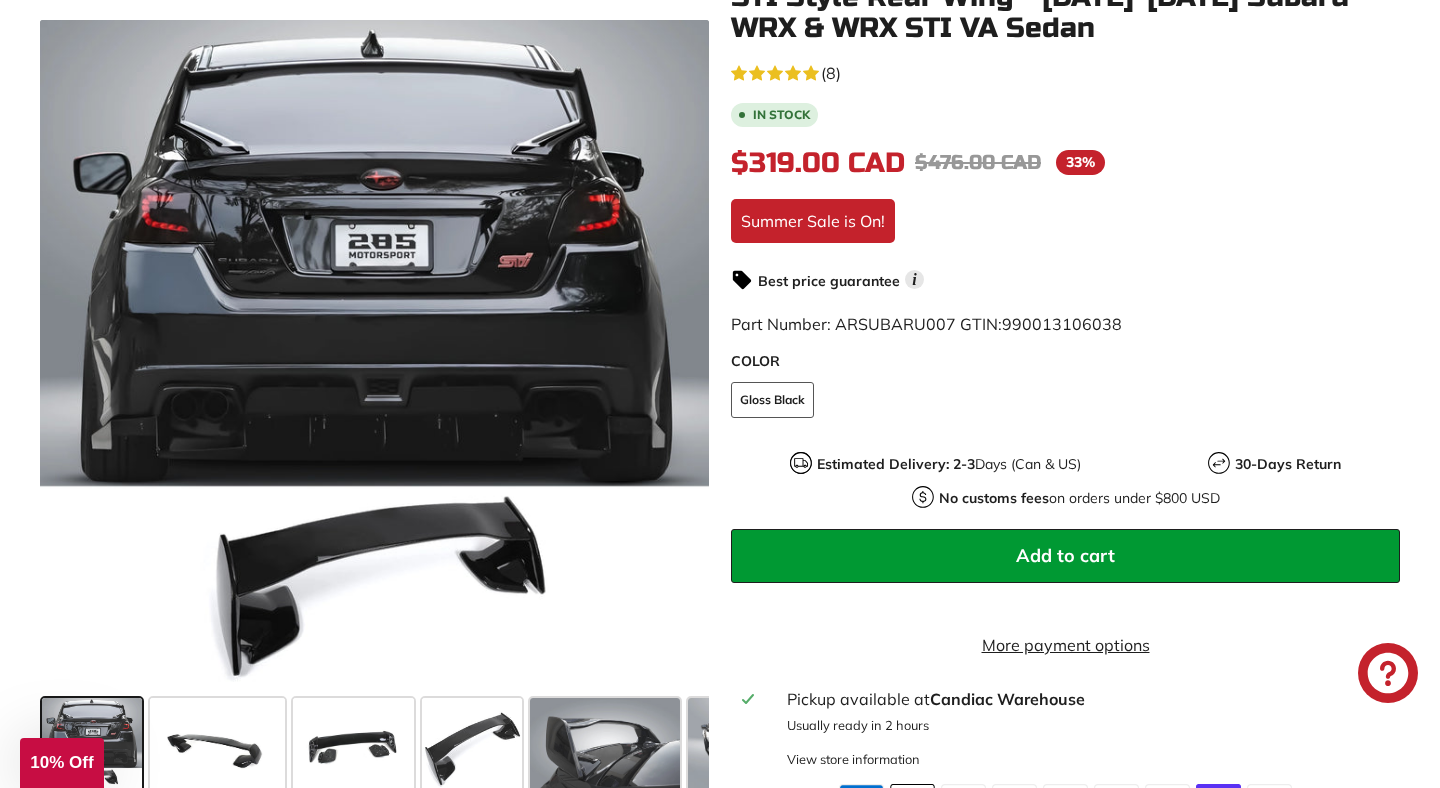 click on ".cls-1{fill:none;stroke:#000;stroke-miterlimit:10;stroke-width:2px}
.cls-1{fill:none;stroke:#000;stroke-miterlimit:10;stroke-width:2px}
.cls-1{fill:none;stroke:#000;stroke-miterlimit:10;stroke-width:2px}
.cls-1{fill:none;stroke:#000;stroke-miterlimit:10;stroke-width:2px}
.cls-1{fill:none;stroke:#000;stroke-miterlimit:10;stroke-width:2px}
.cls-1{fill:none;stroke:#000;stroke-miterlimit:10;stroke-width:2px}
.cls-1{fill:none;stroke:#000;stroke-miterlimit:10;stroke-width:2px}
.cls-1{fill:none;stroke:#000;stroke-miterlimit:10;stroke-width:2px}" at bounding box center (709, 397) 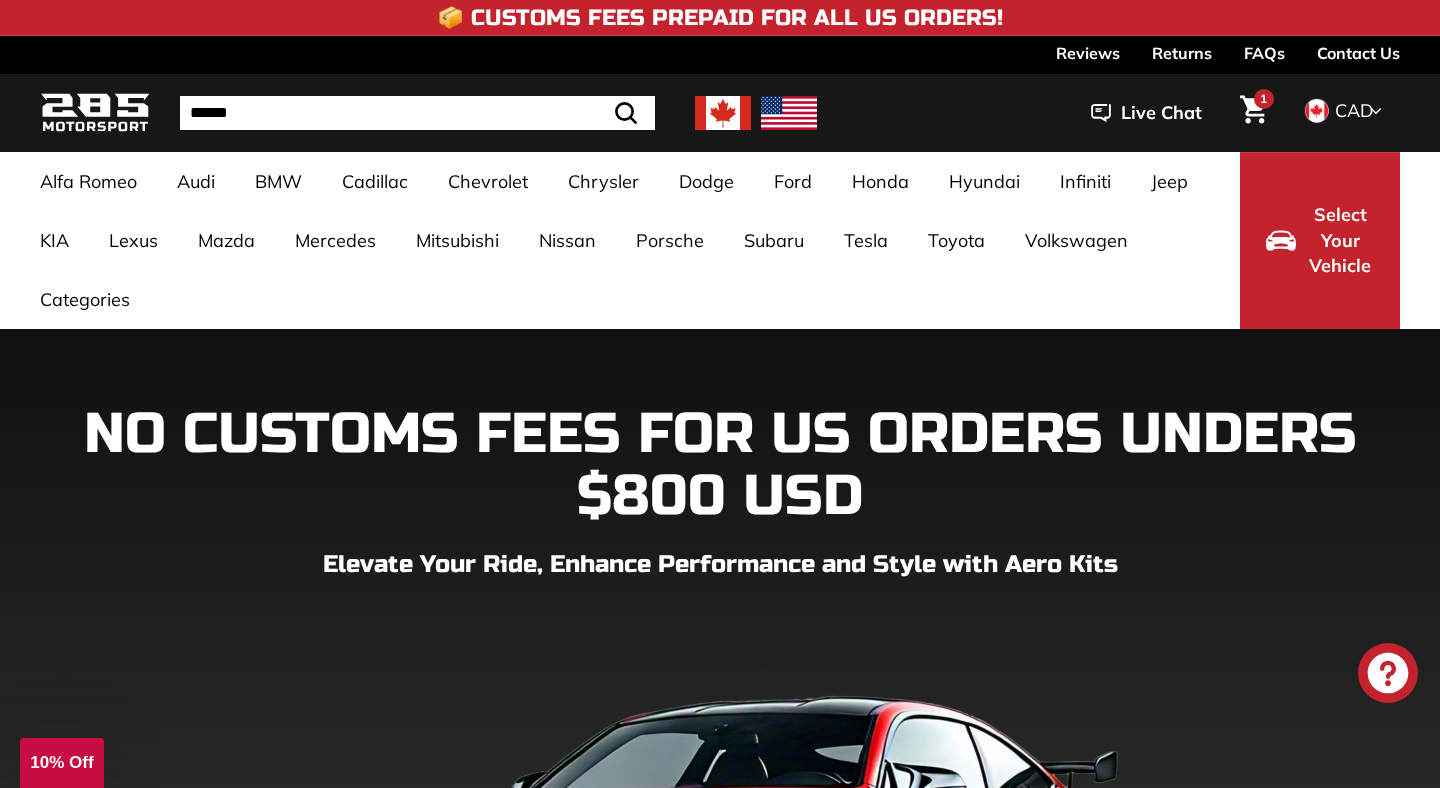 scroll, scrollTop: 0, scrollLeft: 0, axis: both 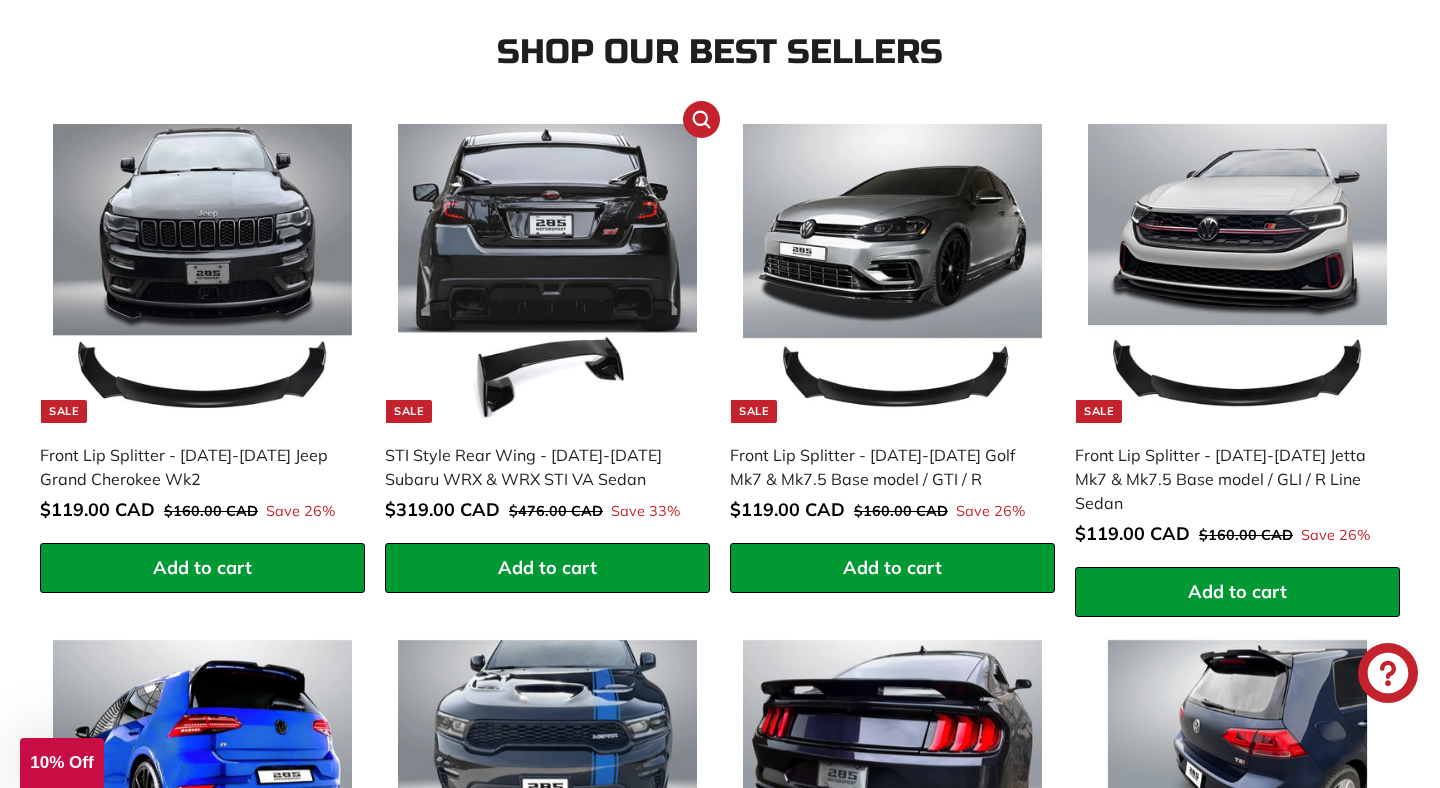 click at bounding box center [547, 273] 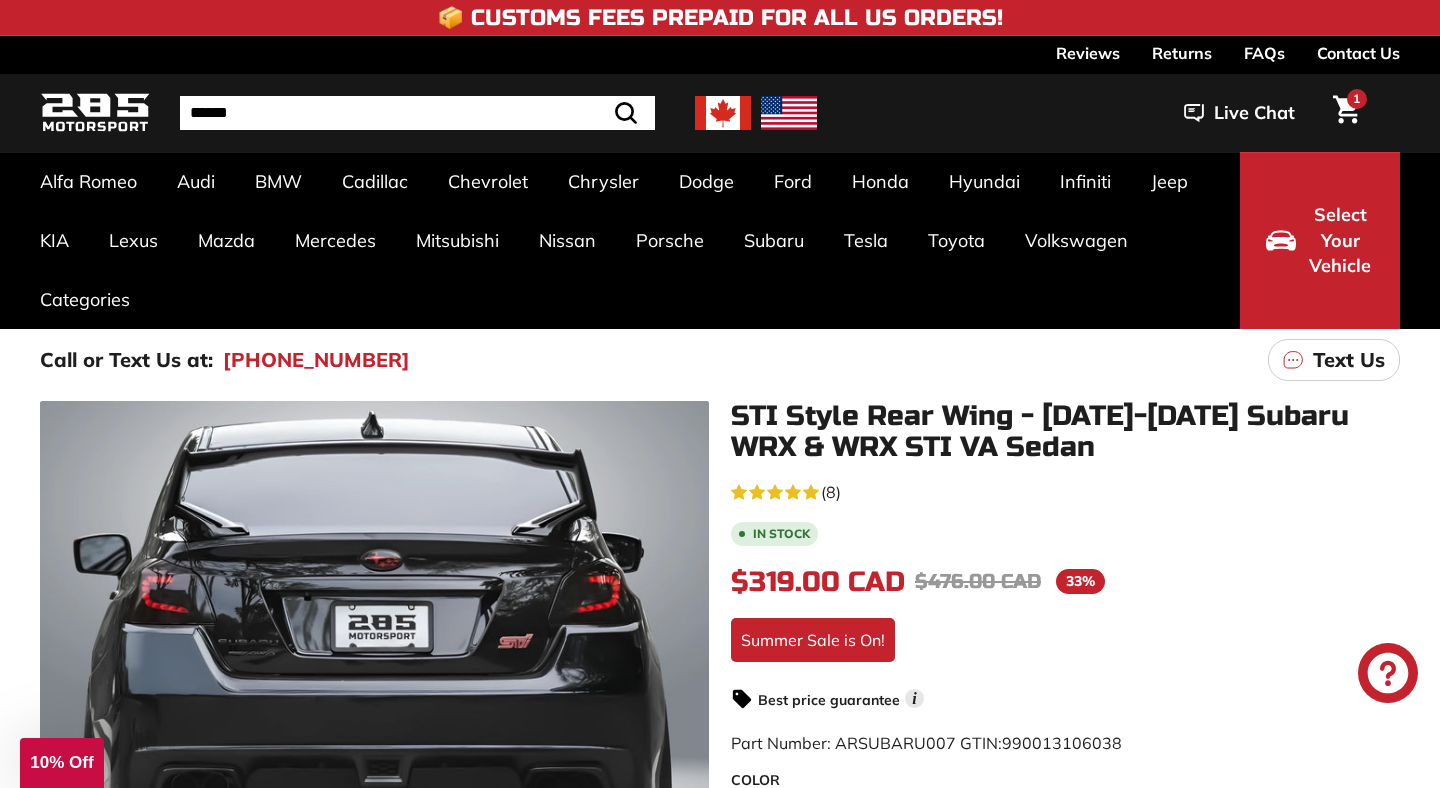 scroll, scrollTop: 0, scrollLeft: 0, axis: both 